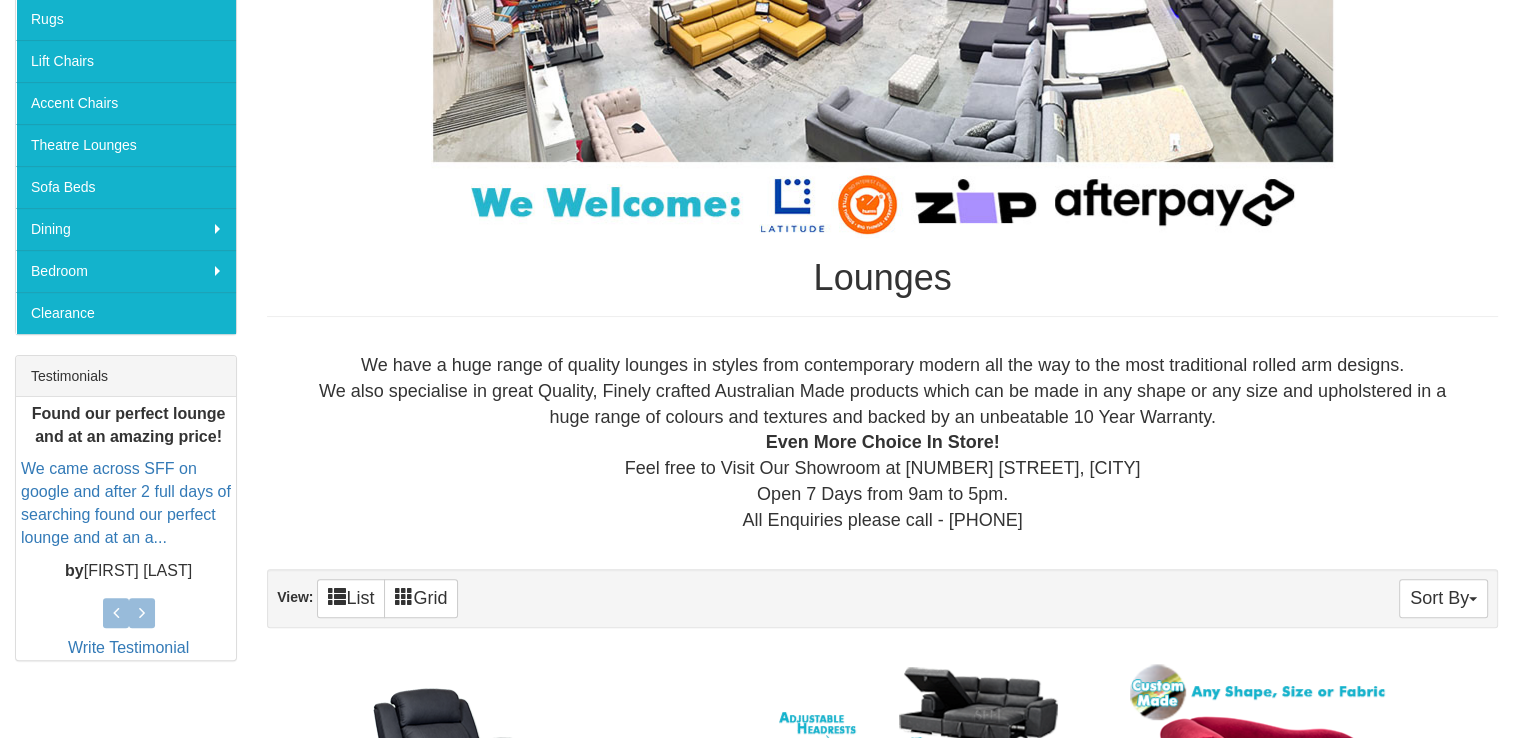 scroll, scrollTop: 200, scrollLeft: 0, axis: vertical 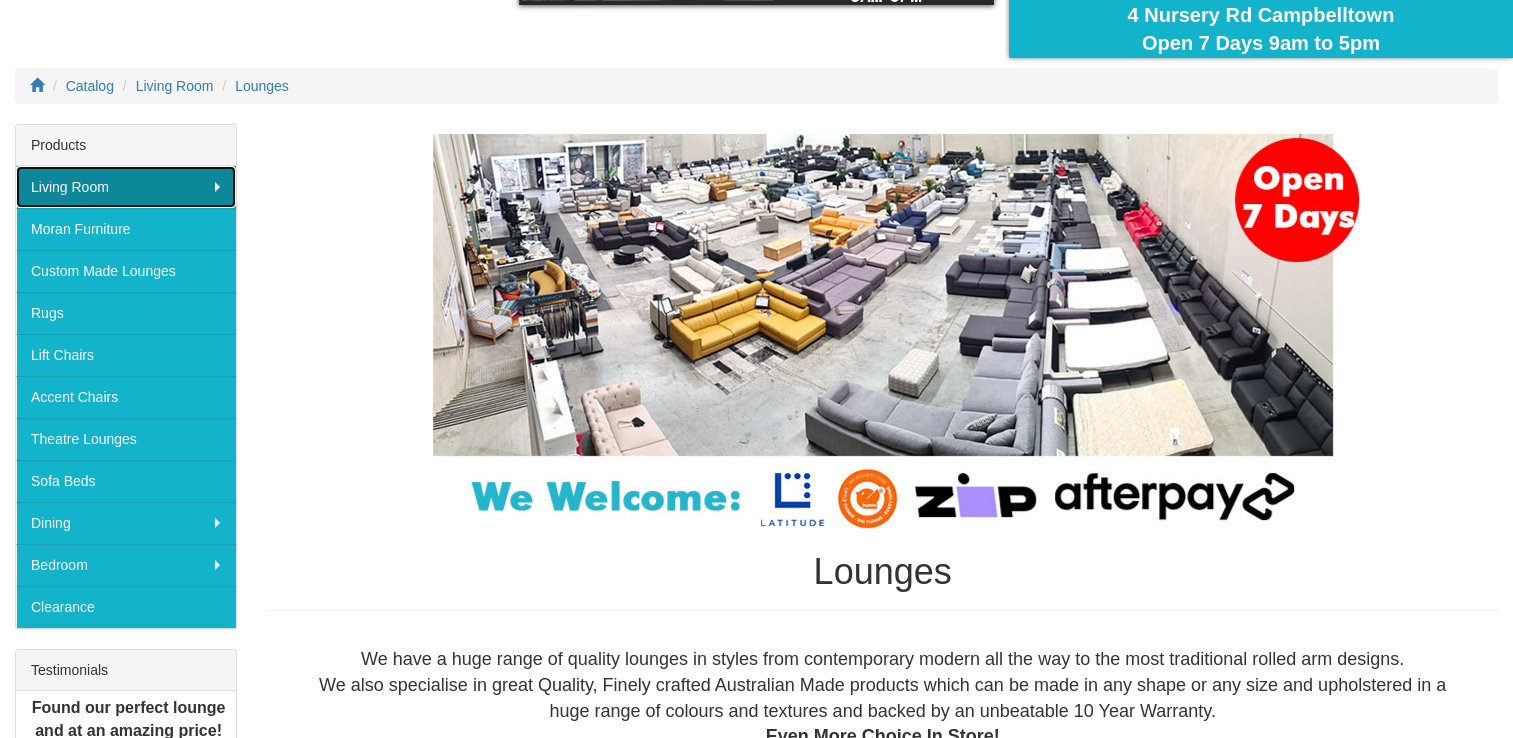 click on "Living Room" at bounding box center (126, 187) 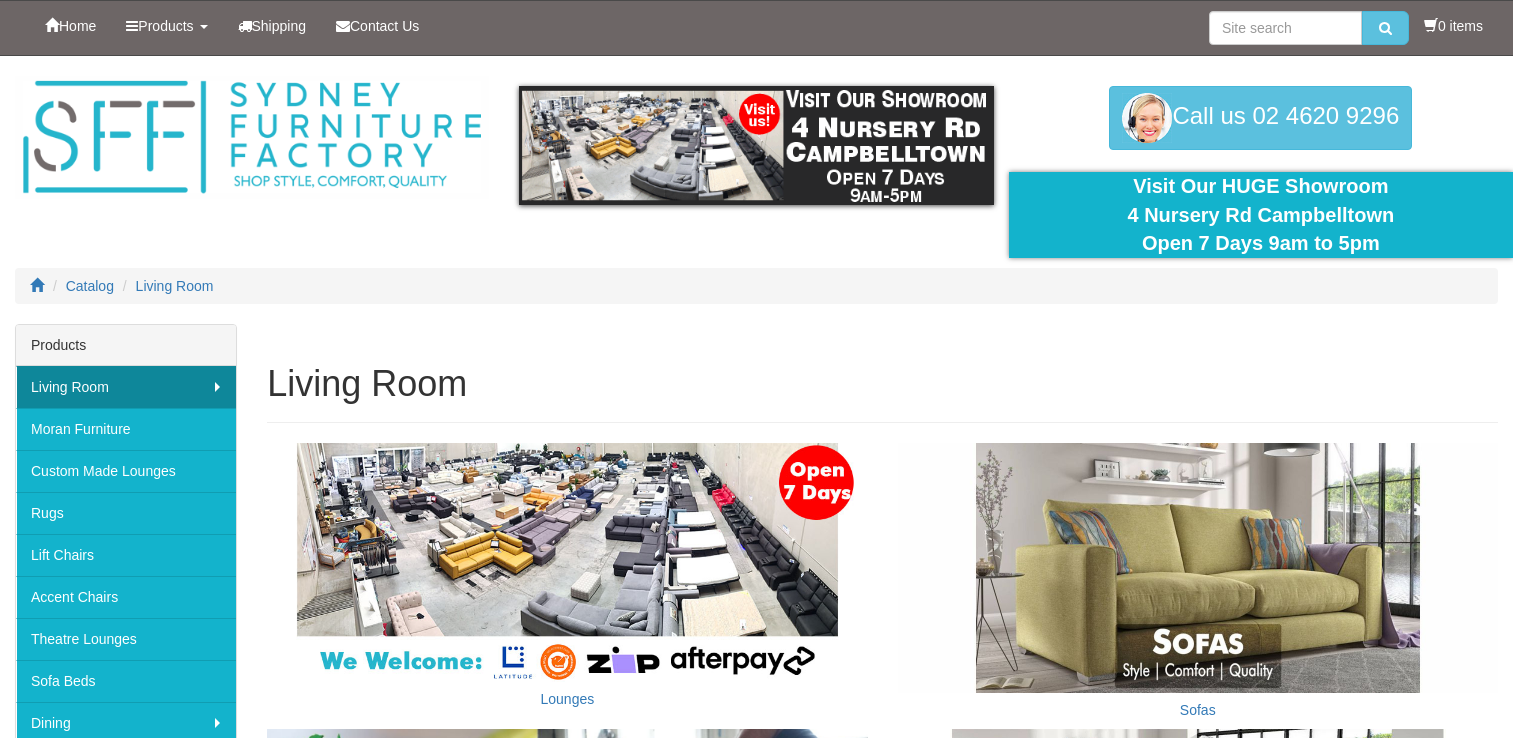 scroll, scrollTop: 0, scrollLeft: 0, axis: both 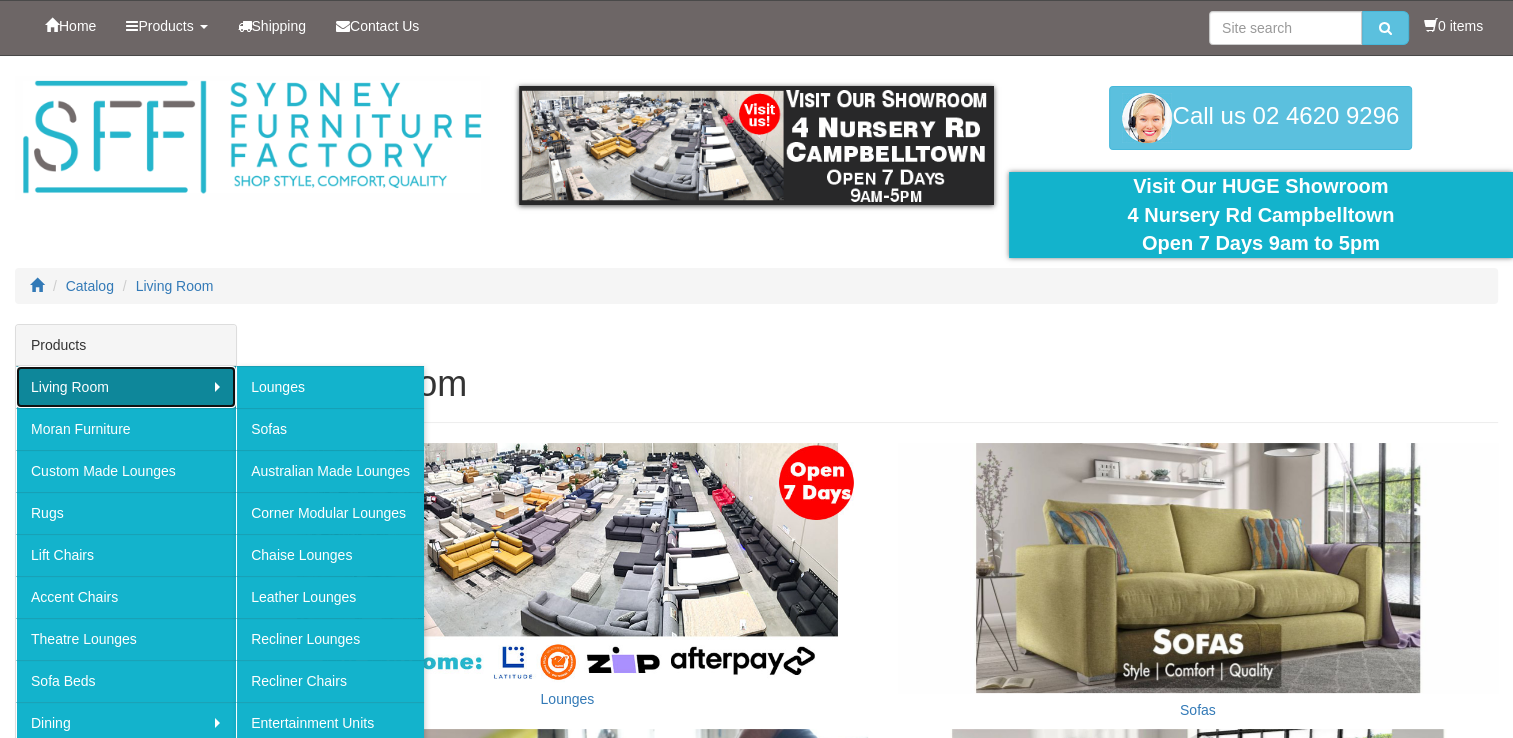 click on "Living Room" at bounding box center [126, 387] 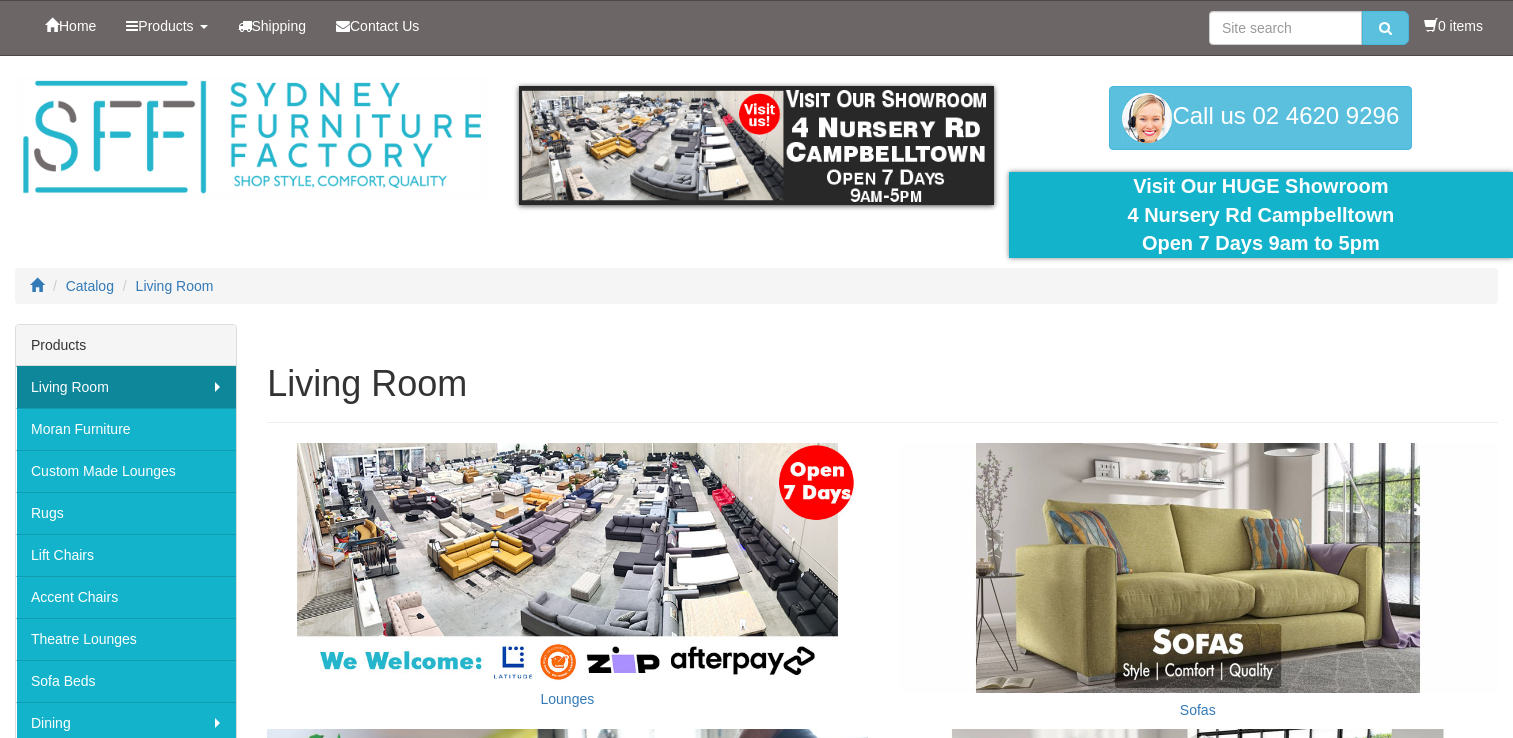 scroll, scrollTop: 0, scrollLeft: 0, axis: both 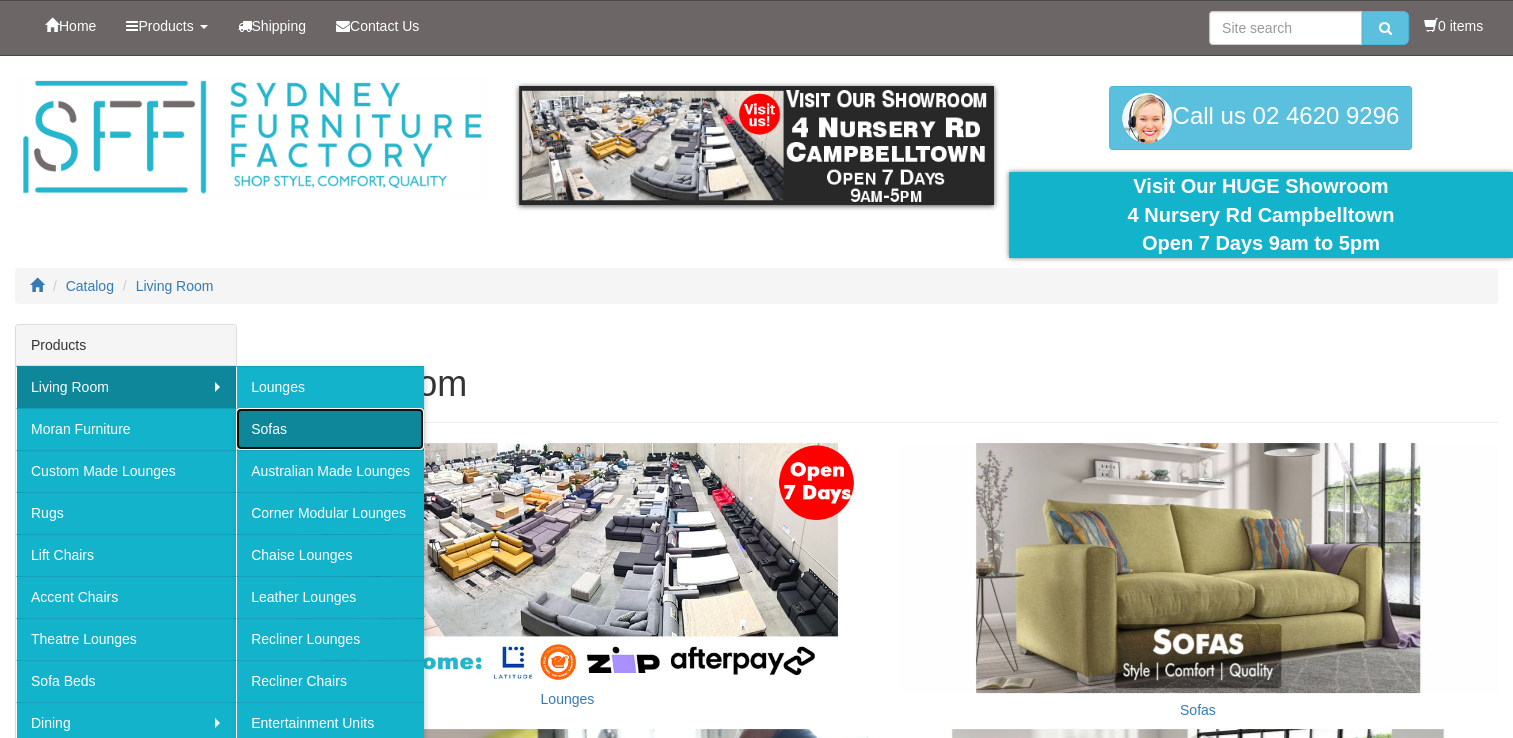 click on "Sofas" at bounding box center (330, 429) 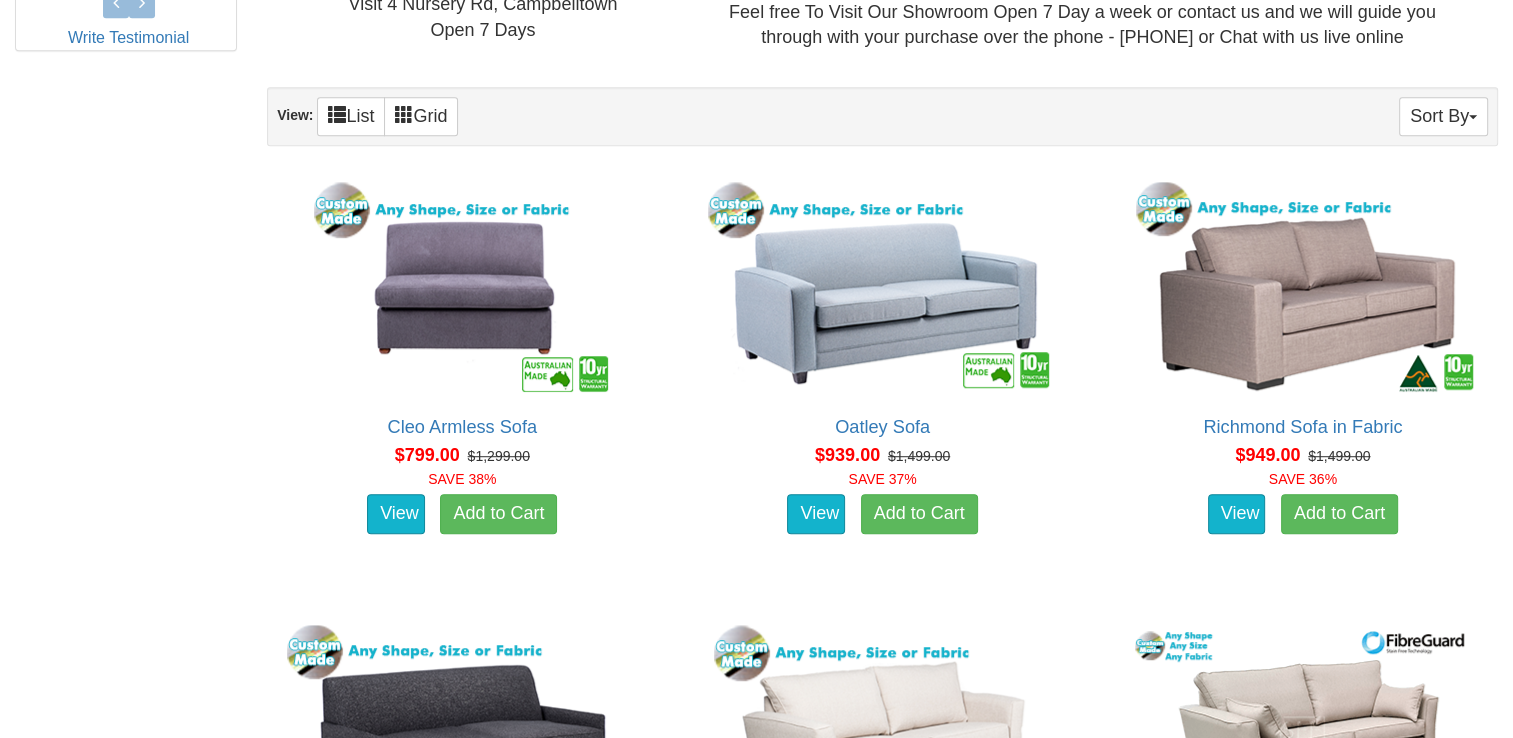scroll, scrollTop: 1100, scrollLeft: 0, axis: vertical 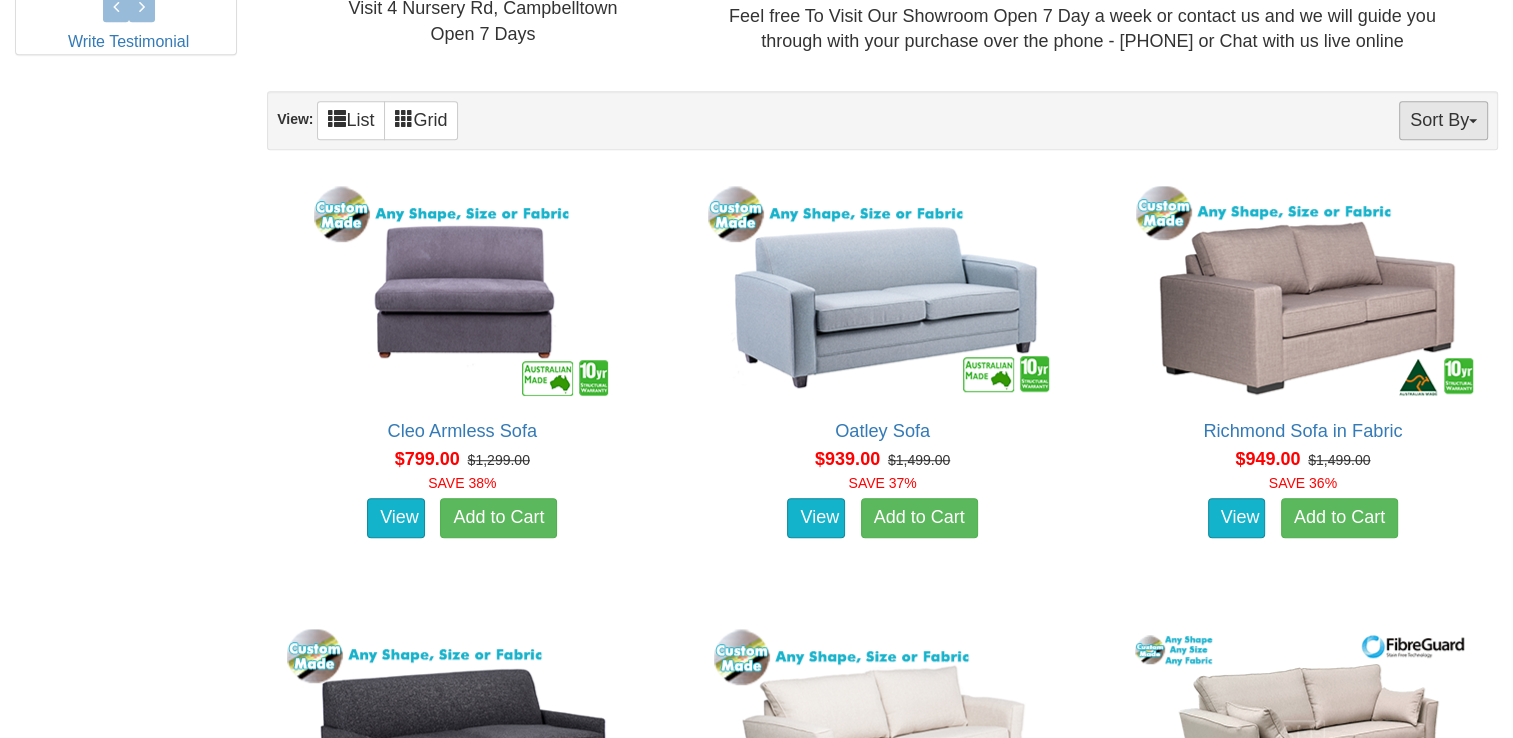 click on "Sort By" at bounding box center [1443, 120] 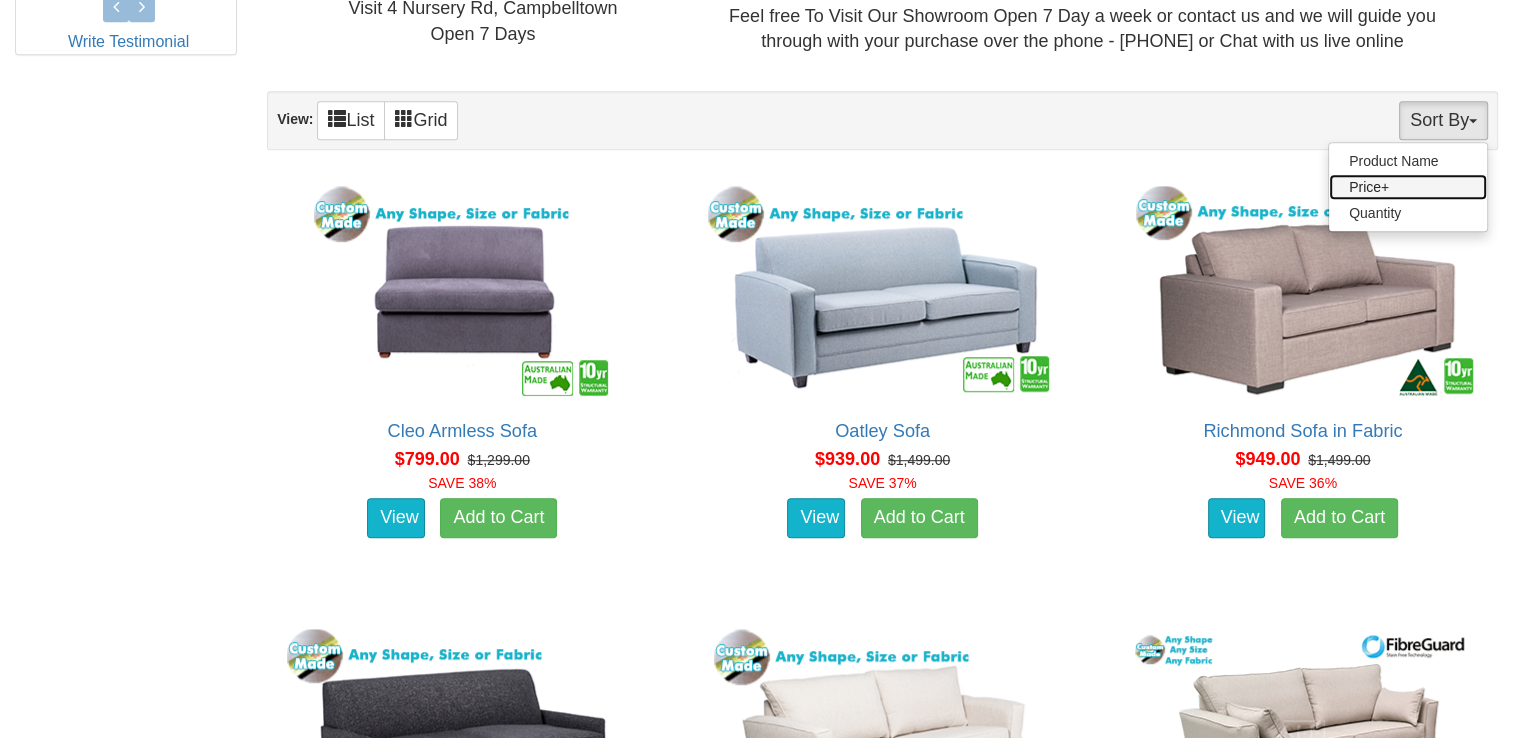 click on "Price+" at bounding box center (1408, 187) 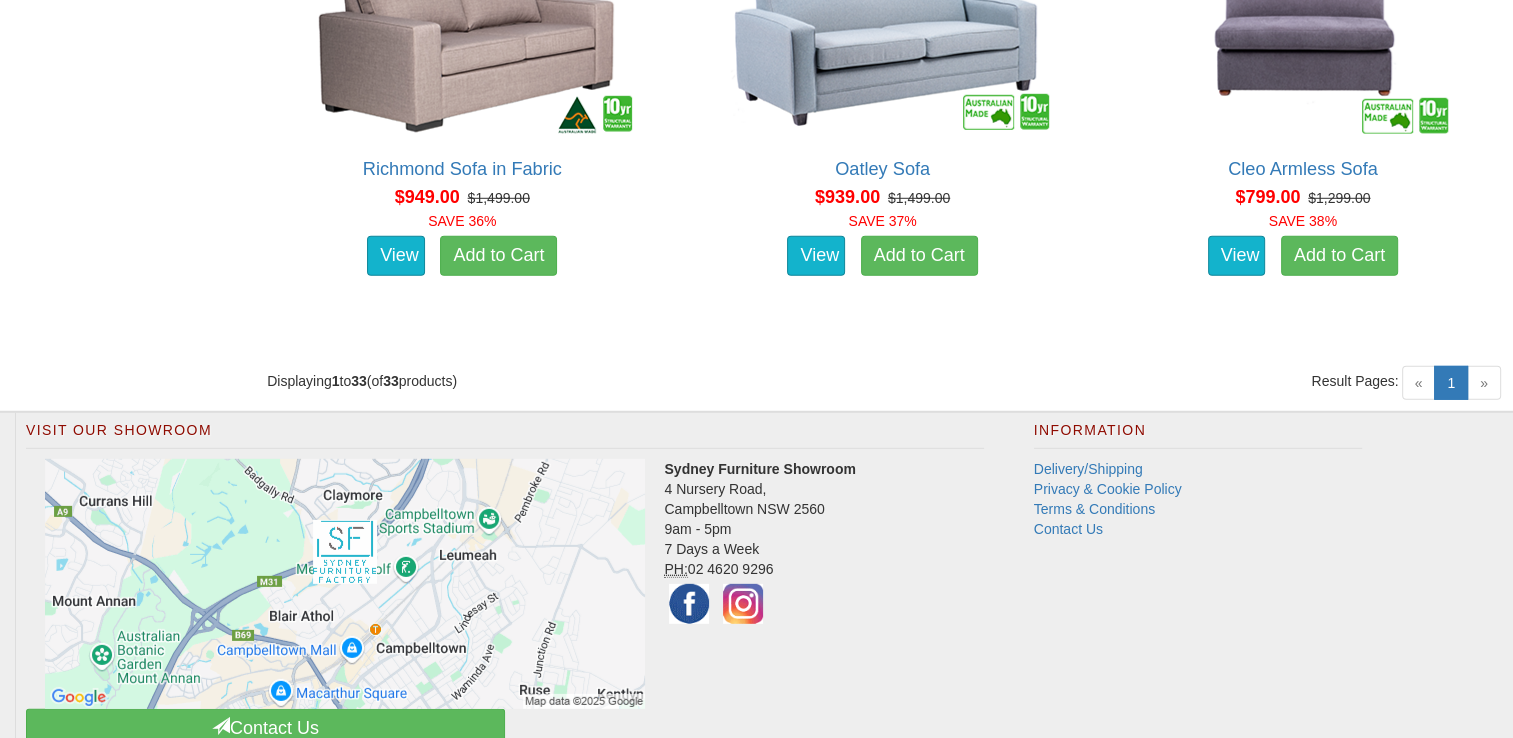 scroll, scrollTop: 5800, scrollLeft: 0, axis: vertical 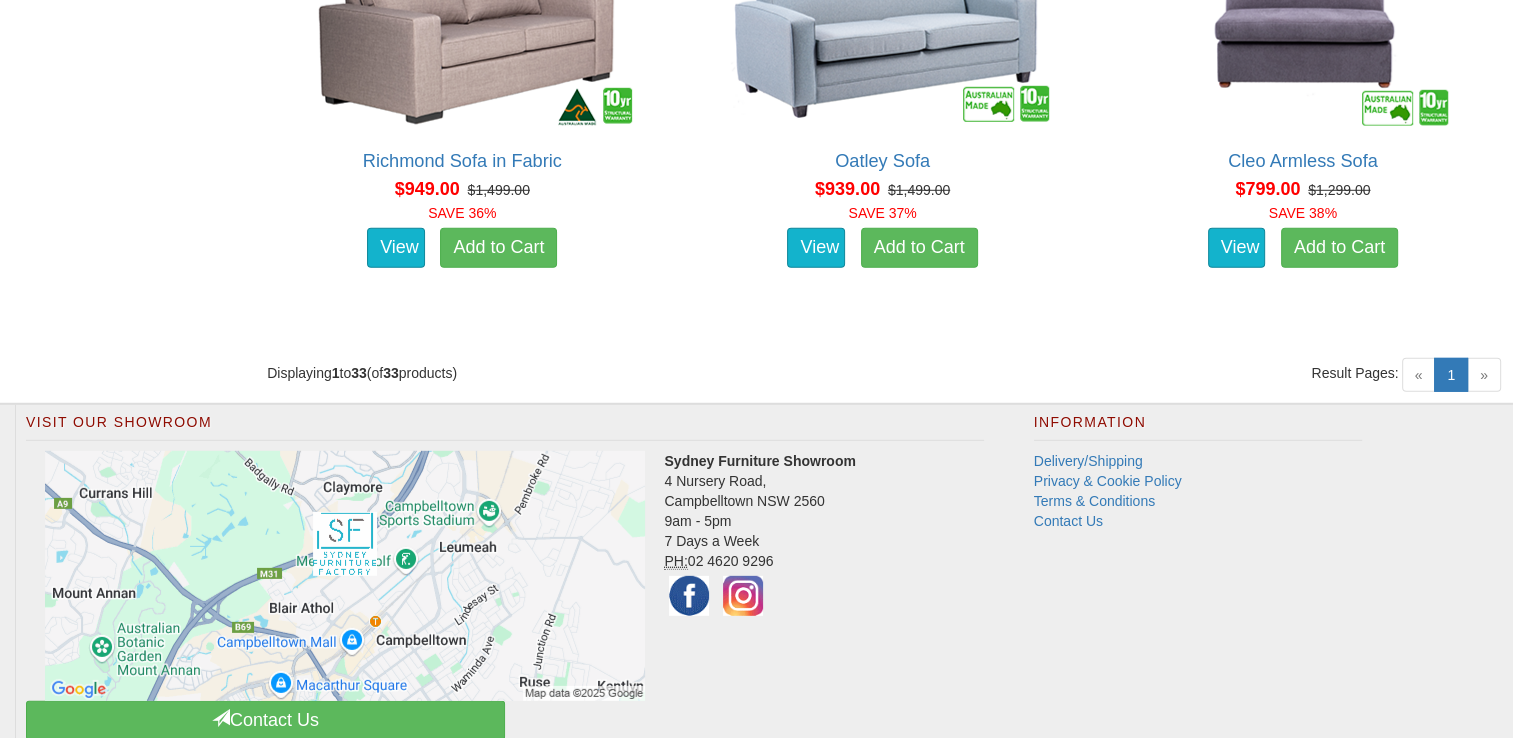 click on "»" at bounding box center [1484, 375] 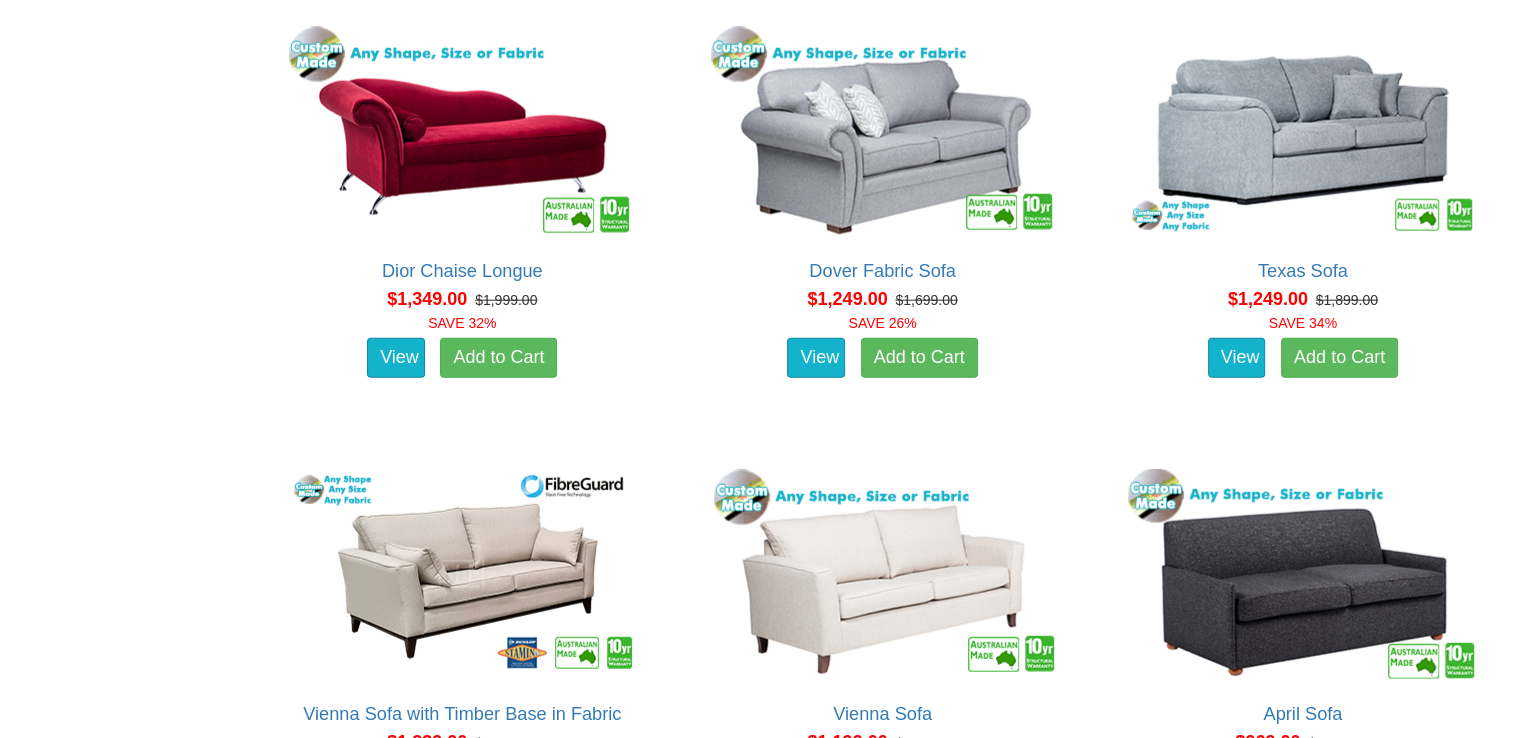 scroll, scrollTop: 4800, scrollLeft: 0, axis: vertical 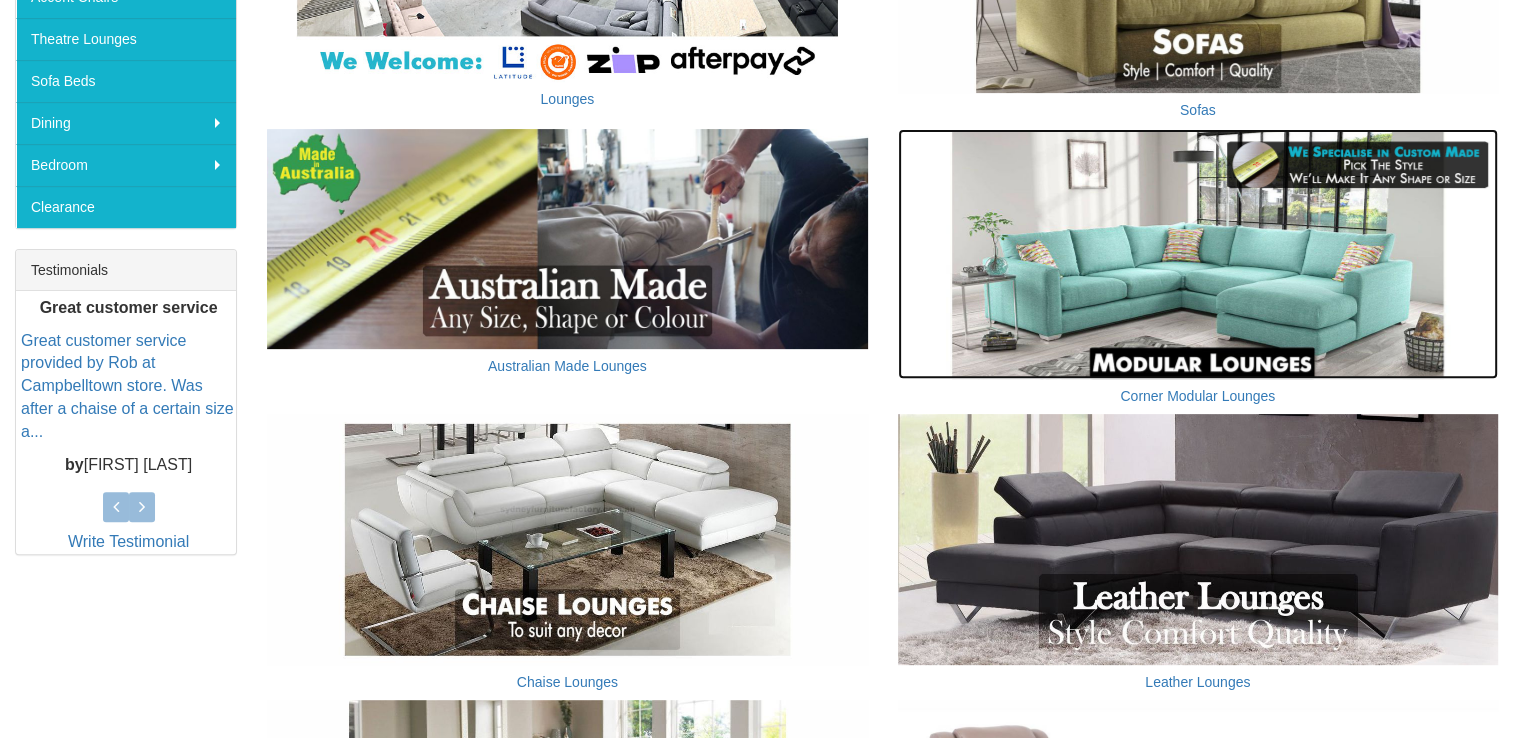 click at bounding box center (1198, 254) 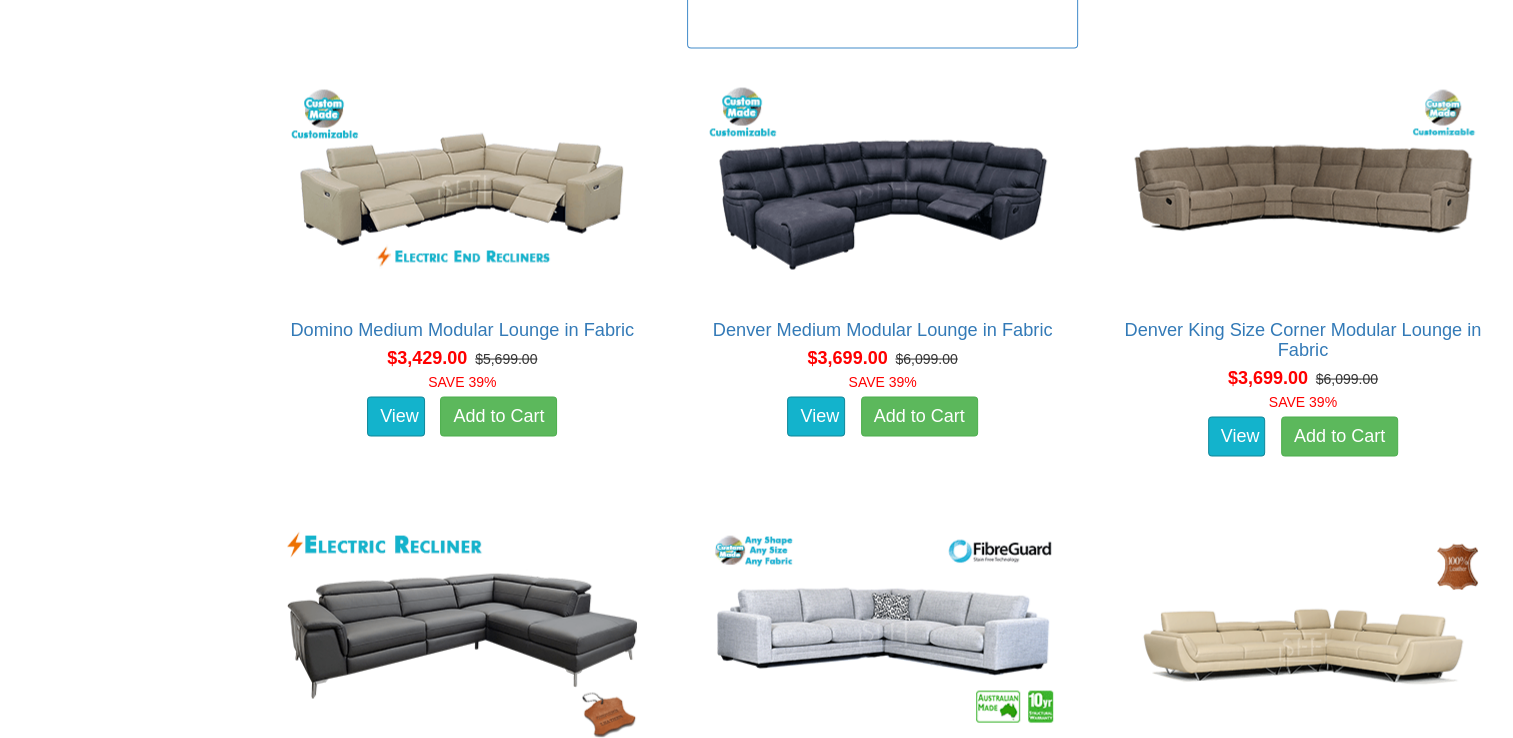 scroll, scrollTop: 3600, scrollLeft: 0, axis: vertical 